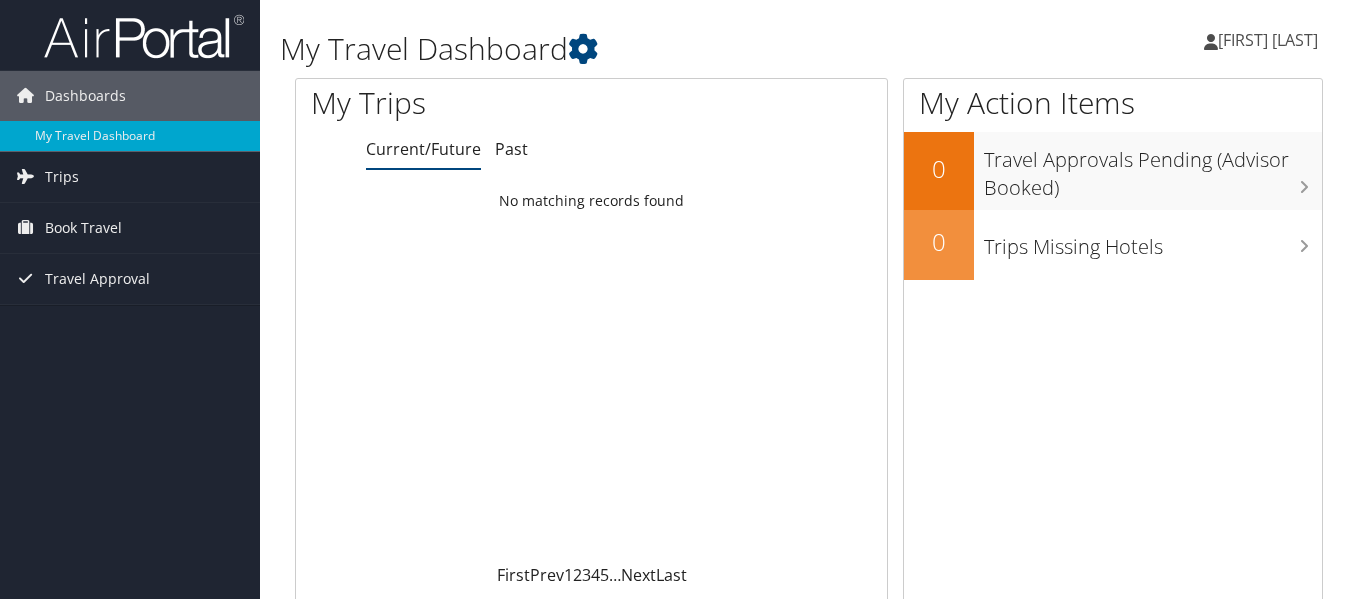 scroll, scrollTop: 0, scrollLeft: 0, axis: both 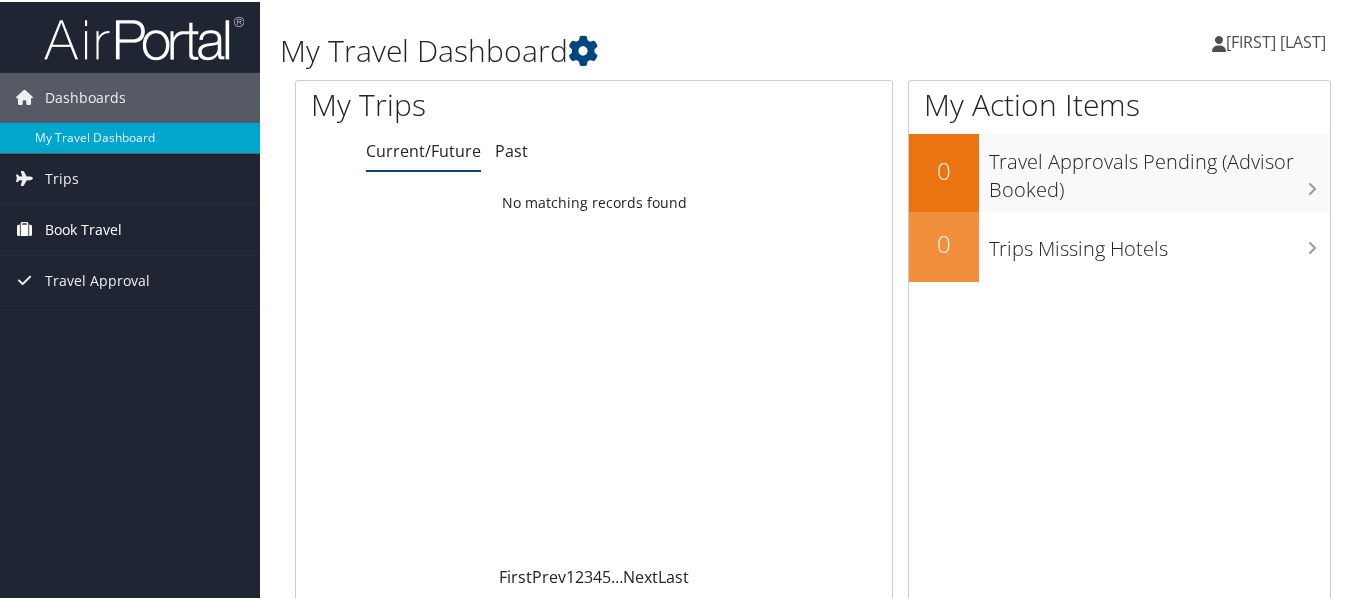 click on "Book Travel" at bounding box center [83, 228] 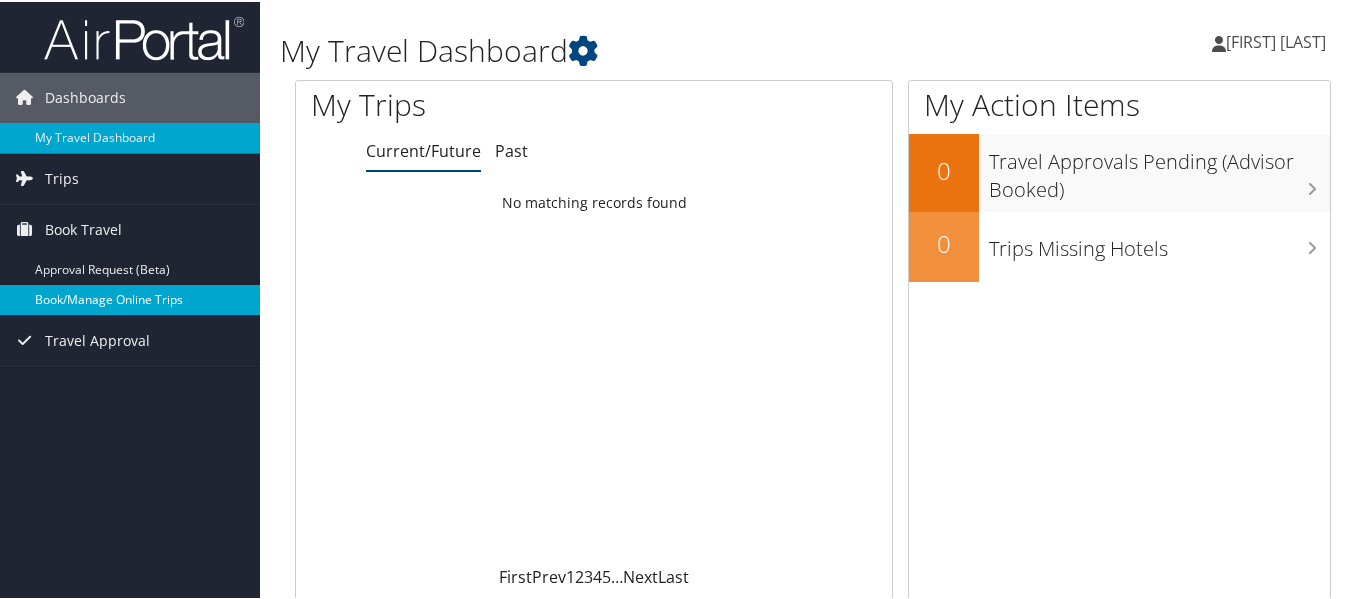 click on "Book/Manage Online Trips" at bounding box center [130, 298] 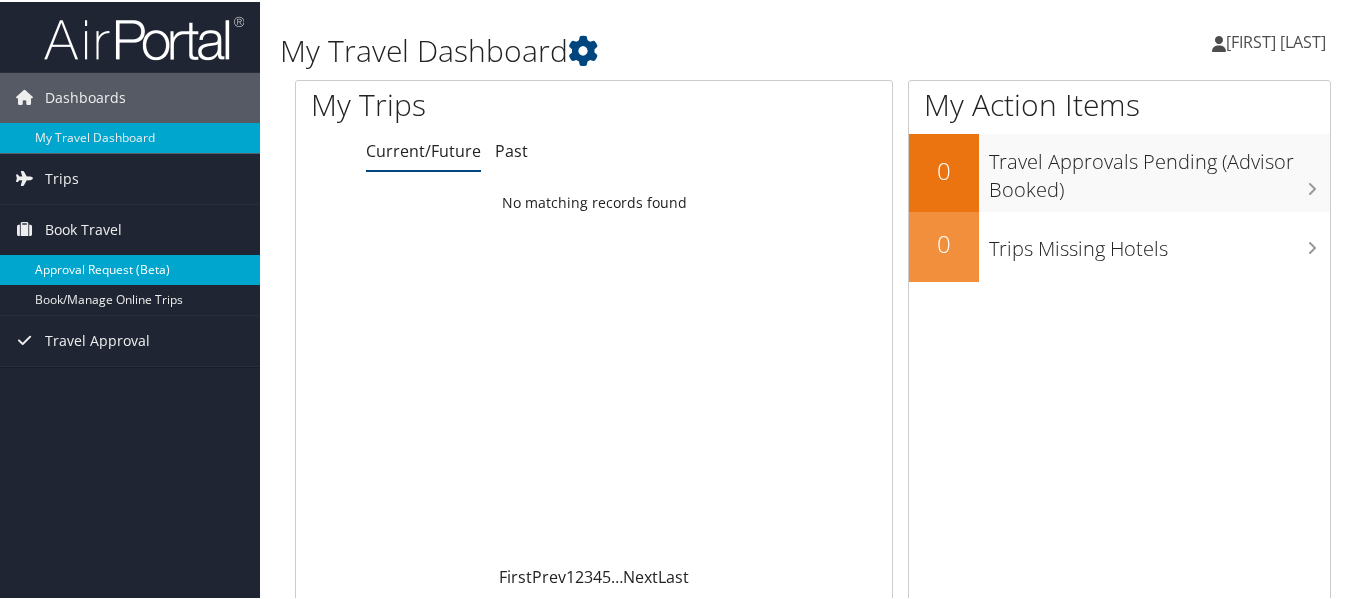 click on "Approval Request (Beta)" at bounding box center (130, 268) 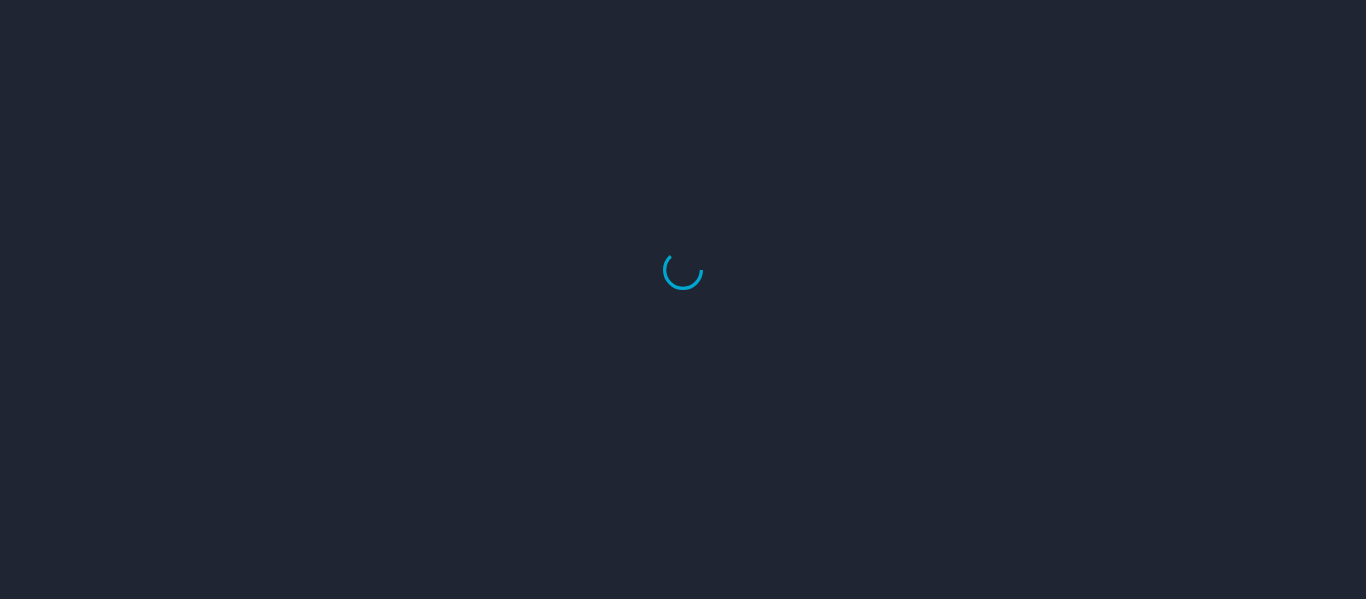 scroll, scrollTop: 0, scrollLeft: 0, axis: both 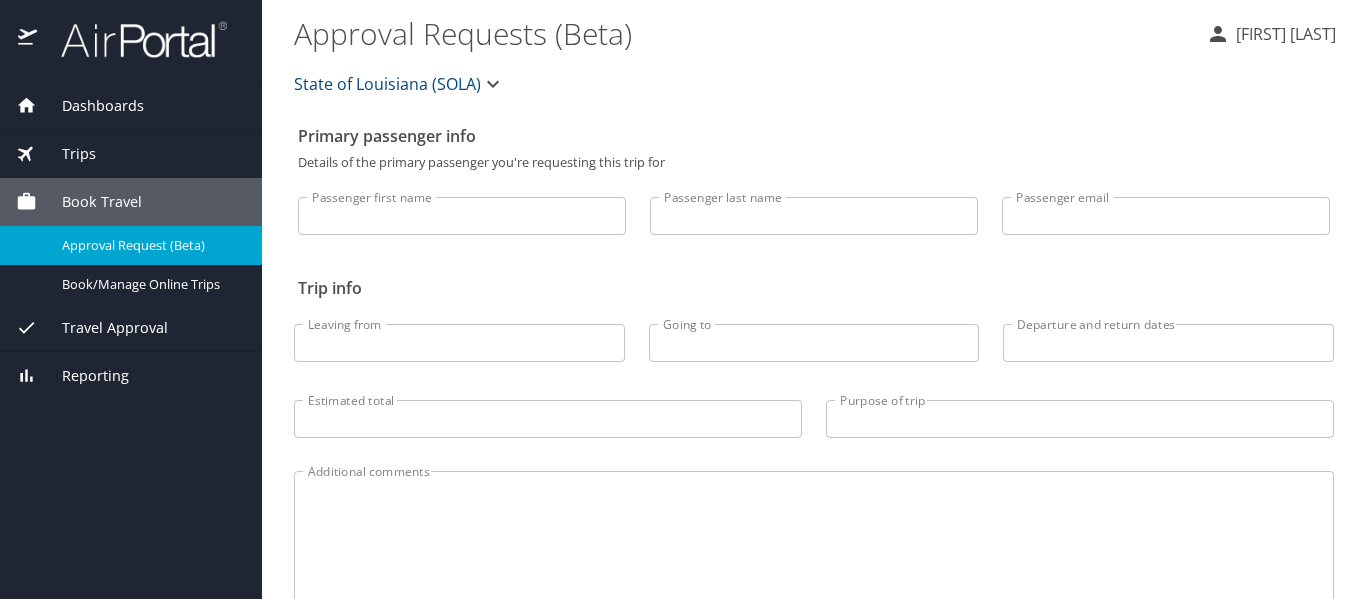 click on "Dashboards" at bounding box center (90, 106) 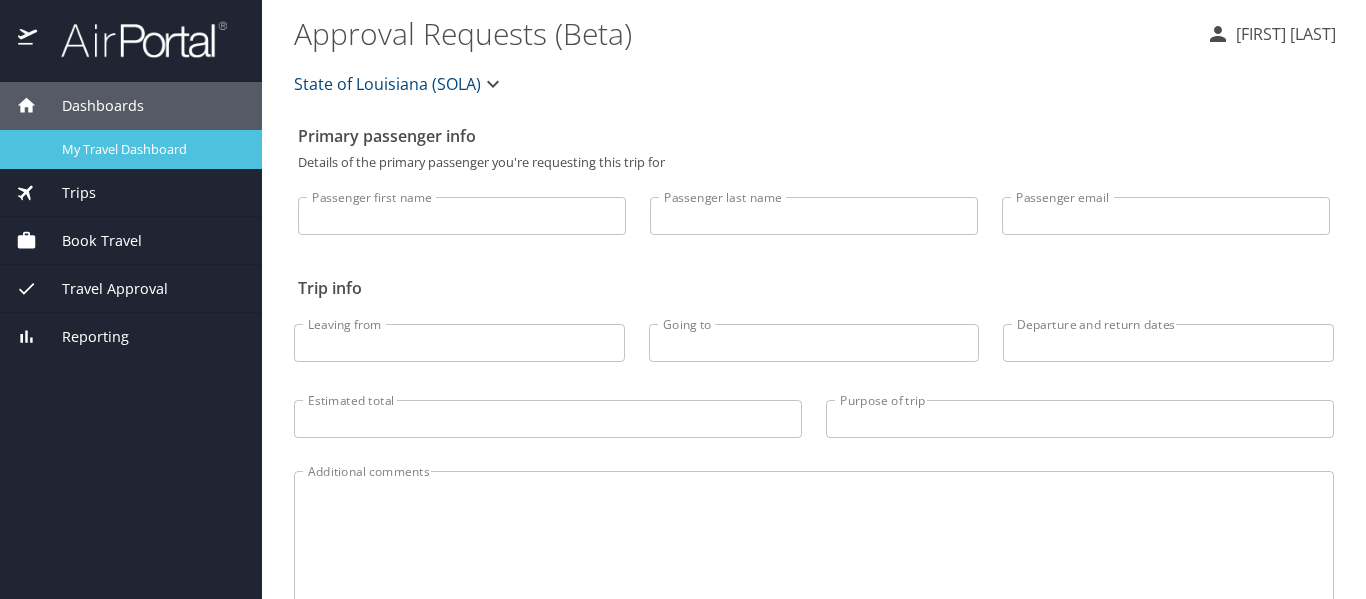 click on "My Travel Dashboard" at bounding box center [131, 149] 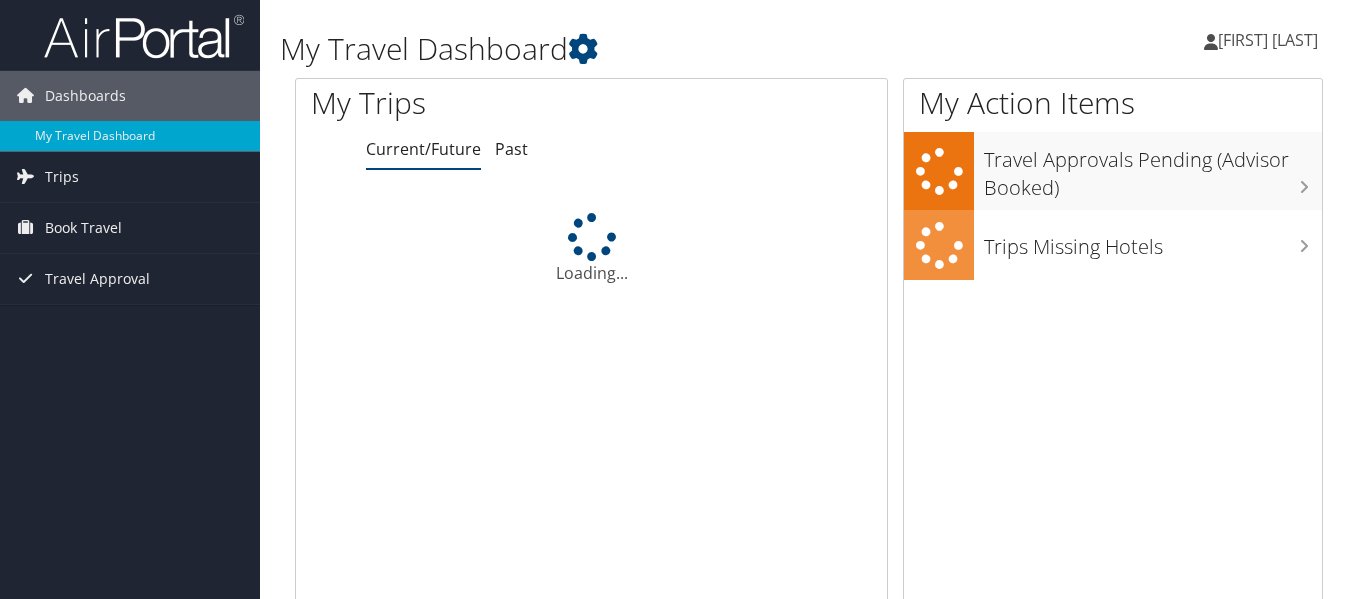 scroll, scrollTop: 0, scrollLeft: 0, axis: both 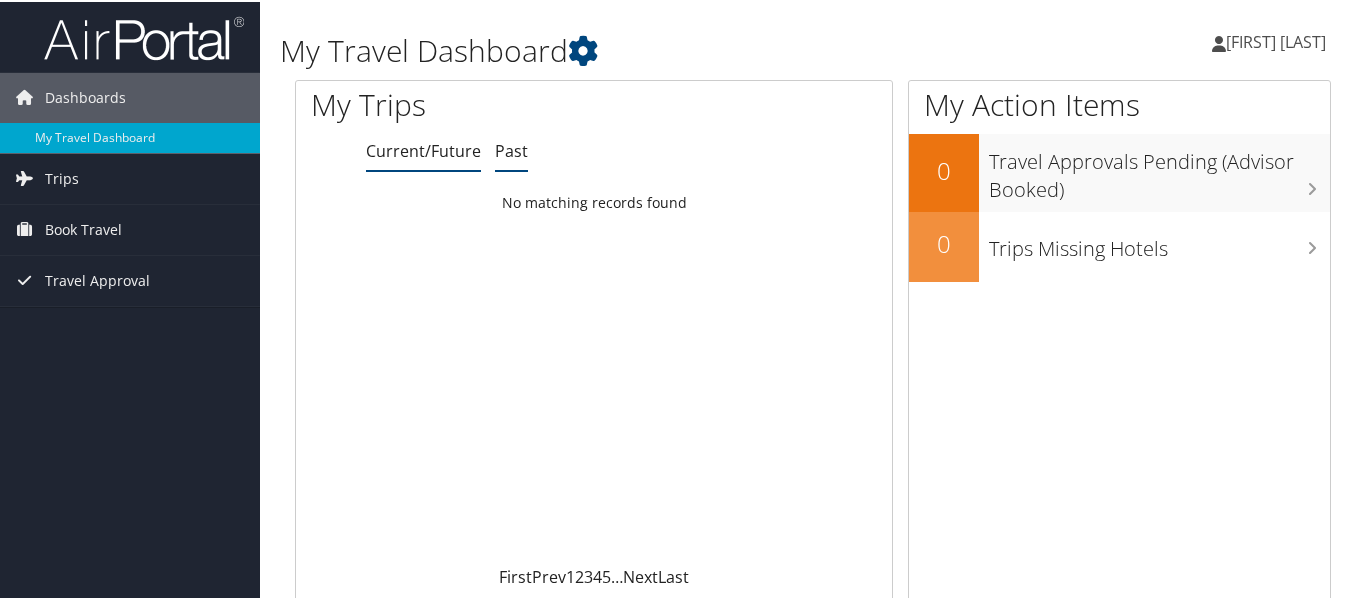 click on "Past" at bounding box center (511, 149) 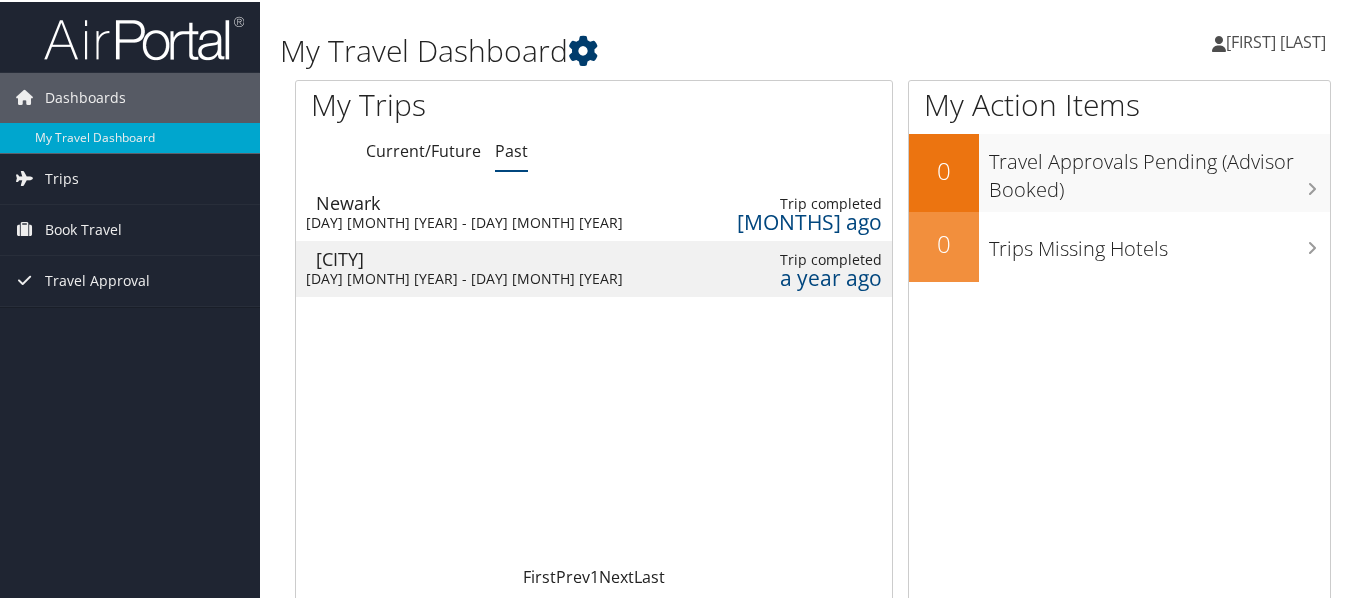 click at bounding box center (583, 49) 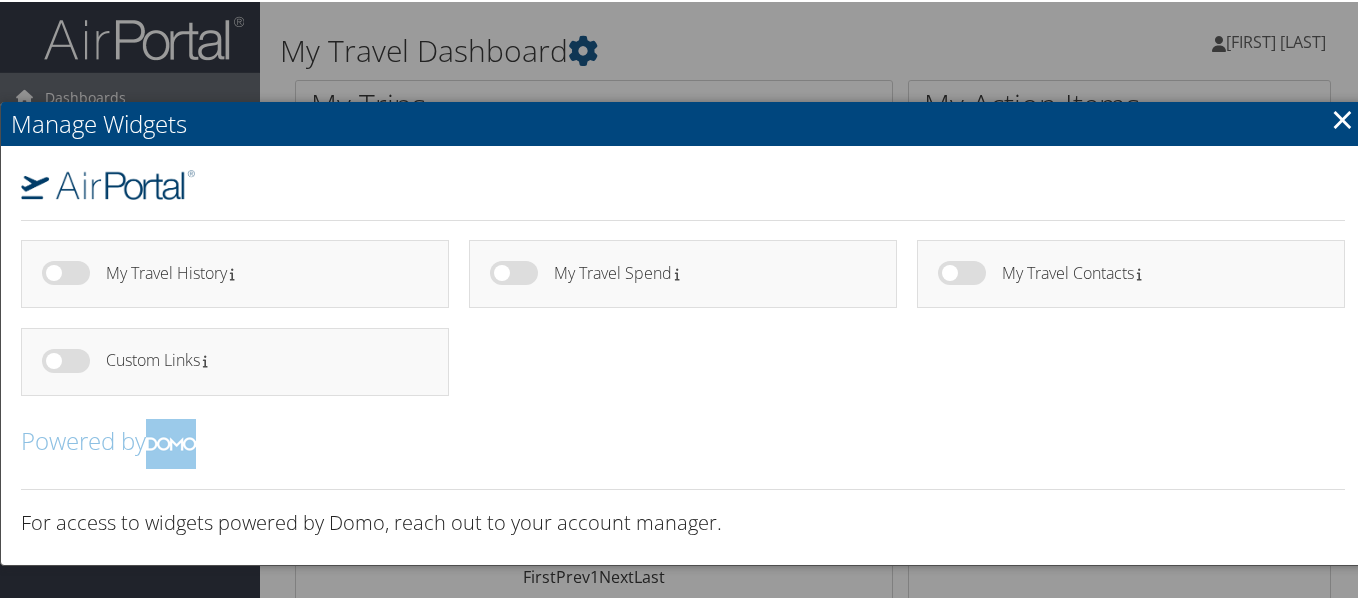 click at bounding box center (683, 299) 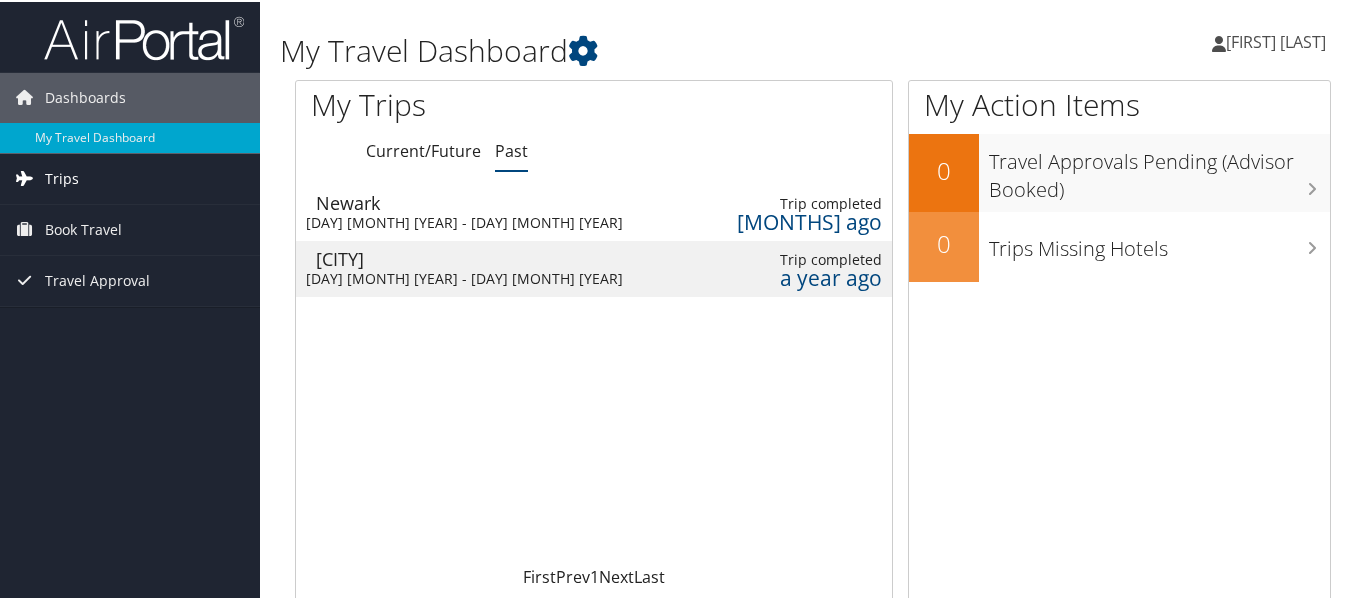 click on "Trips" at bounding box center [62, 177] 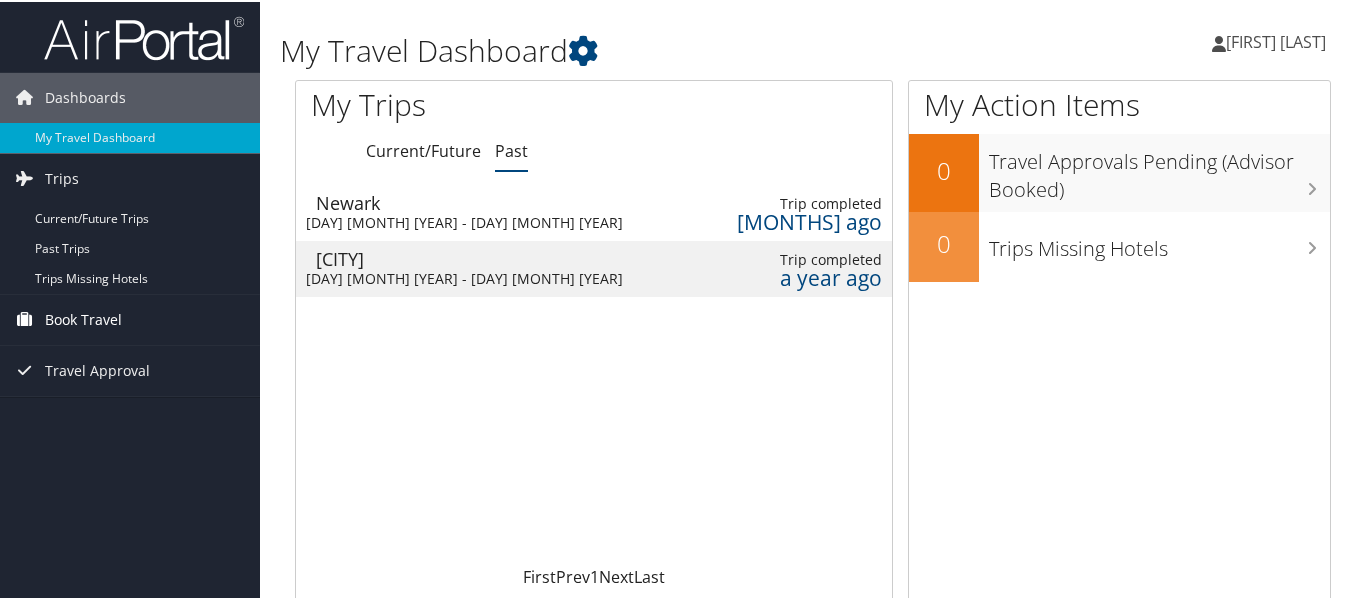 click on "Book Travel" at bounding box center (83, 318) 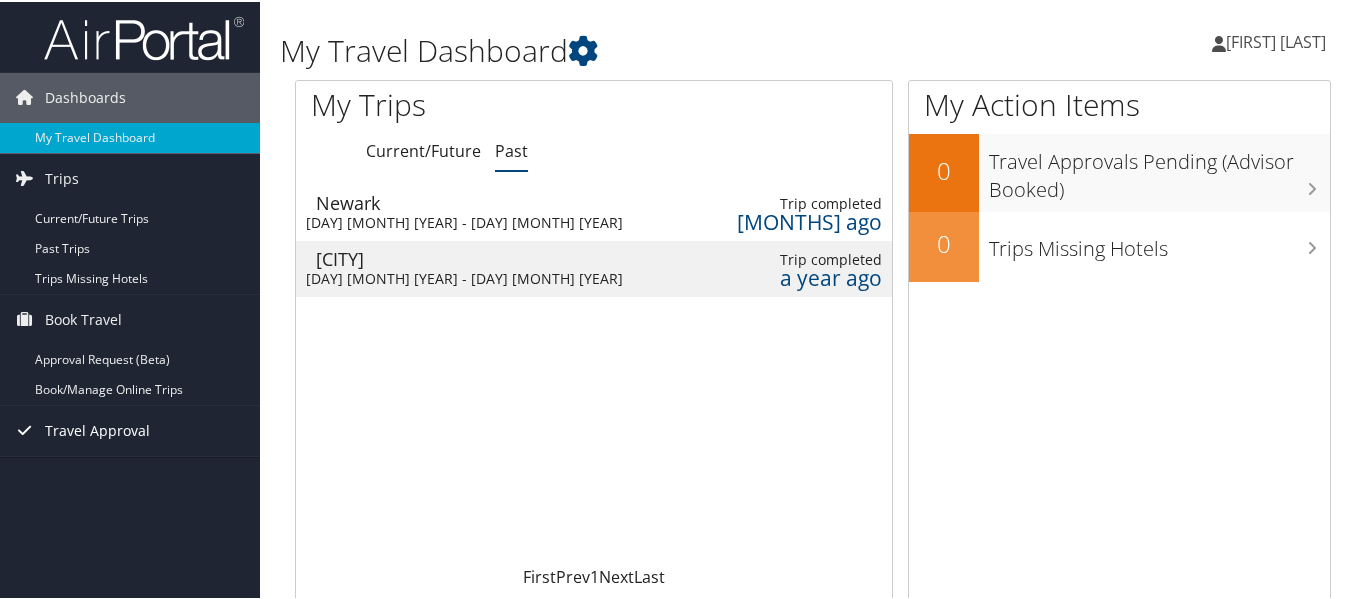 click on "Travel Approval" at bounding box center [97, 429] 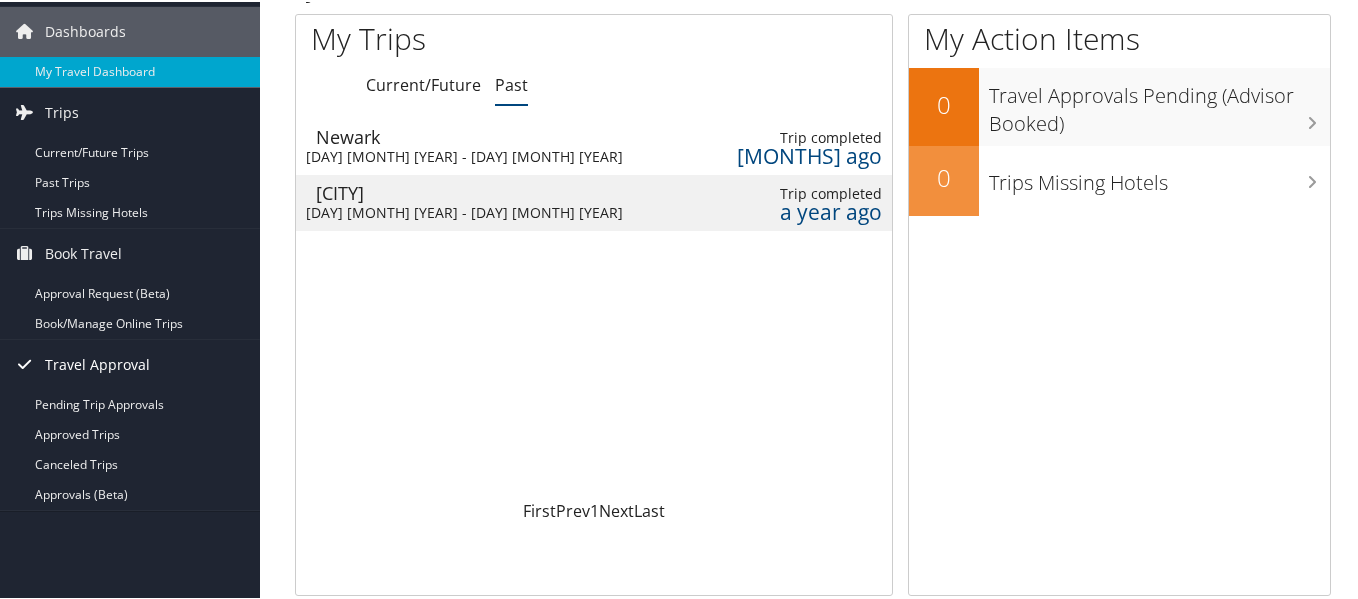scroll, scrollTop: 72, scrollLeft: 0, axis: vertical 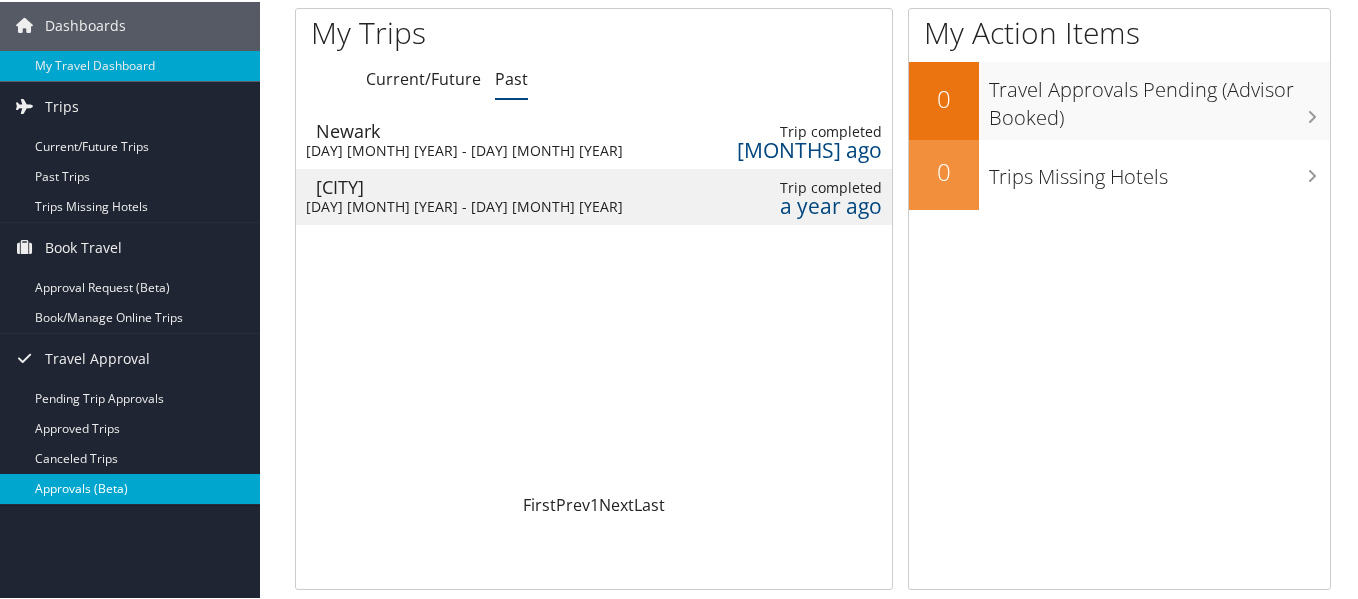 click on "Approvals (Beta)" at bounding box center [130, 487] 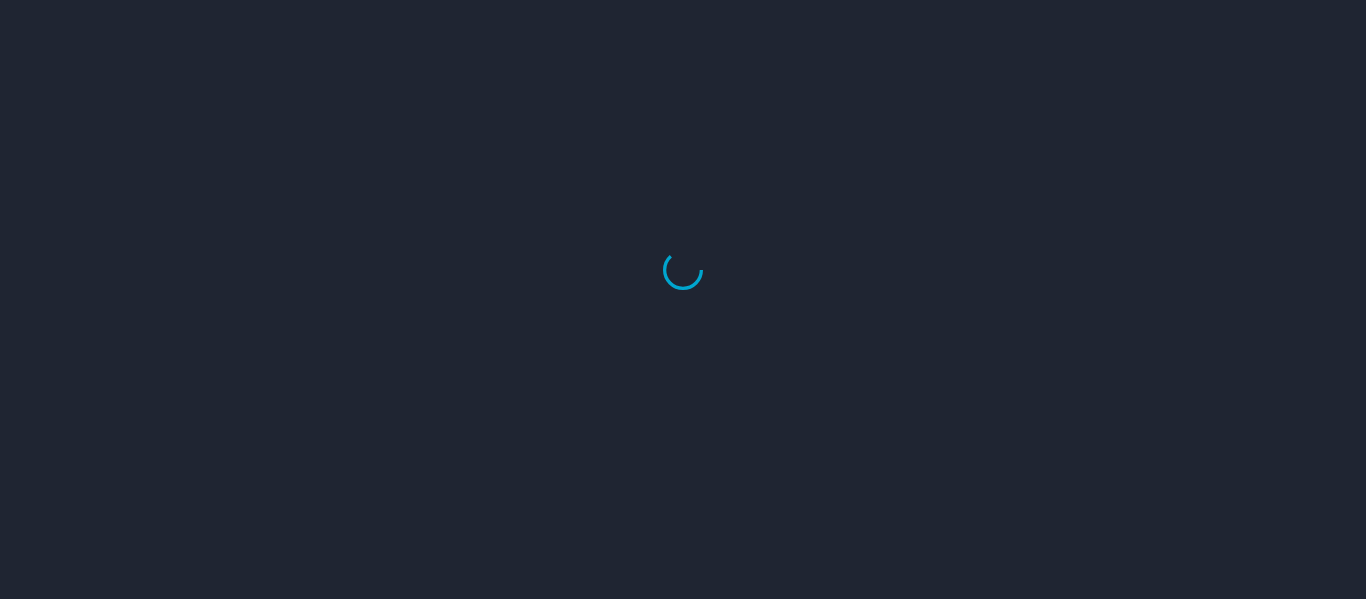 scroll, scrollTop: 0, scrollLeft: 0, axis: both 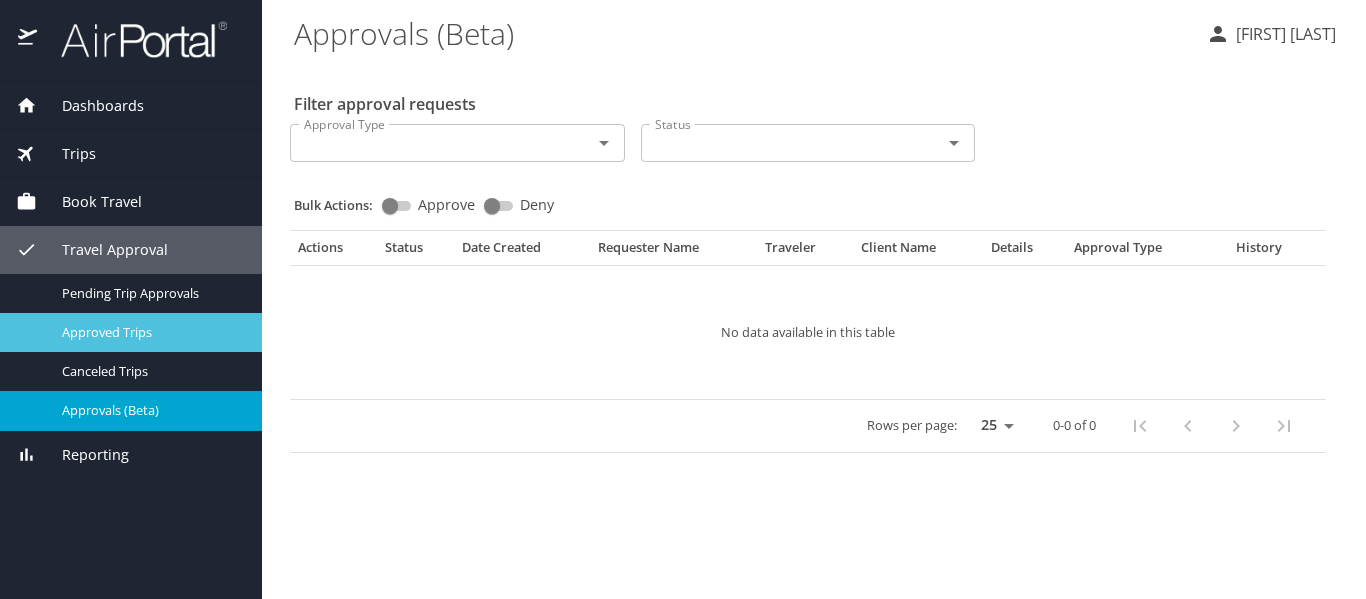 click on "Approved Trips" at bounding box center [150, 332] 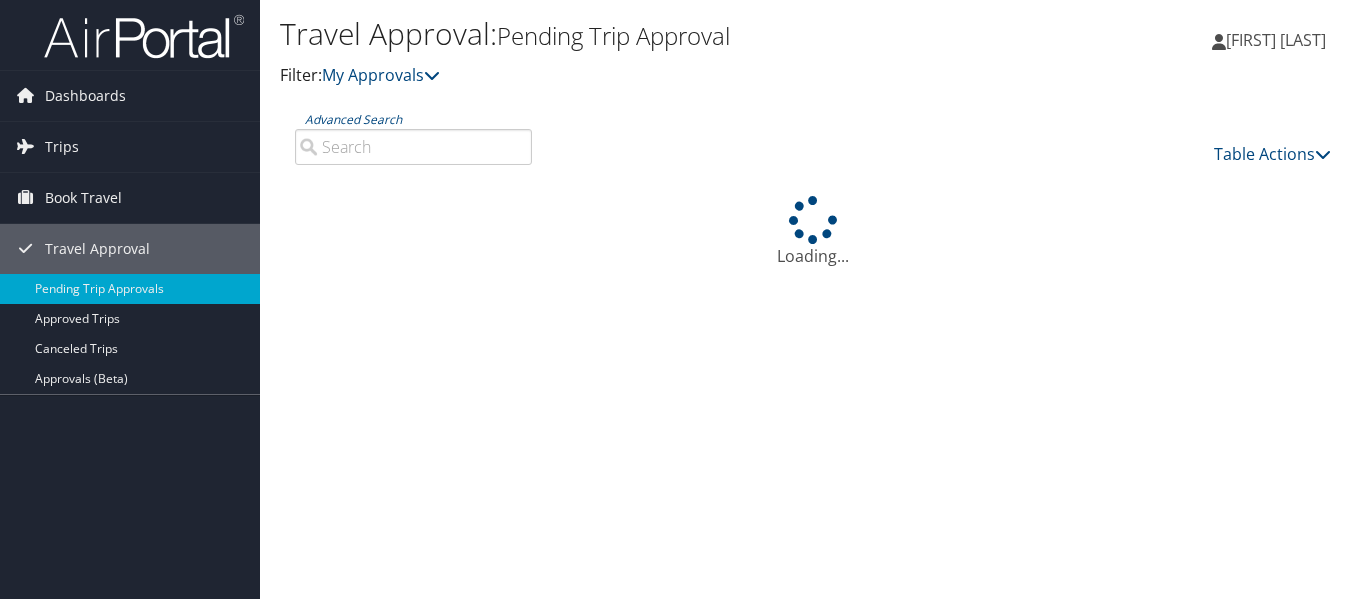 scroll, scrollTop: 0, scrollLeft: 0, axis: both 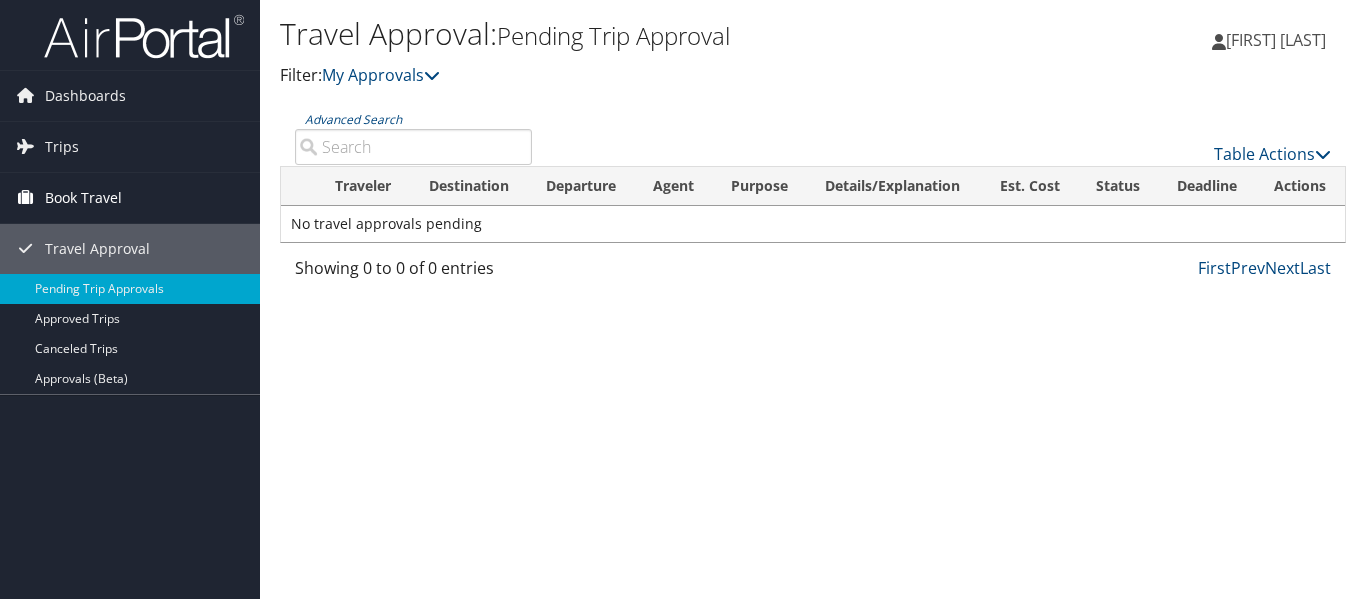 click on "Book Travel" at bounding box center [83, 198] 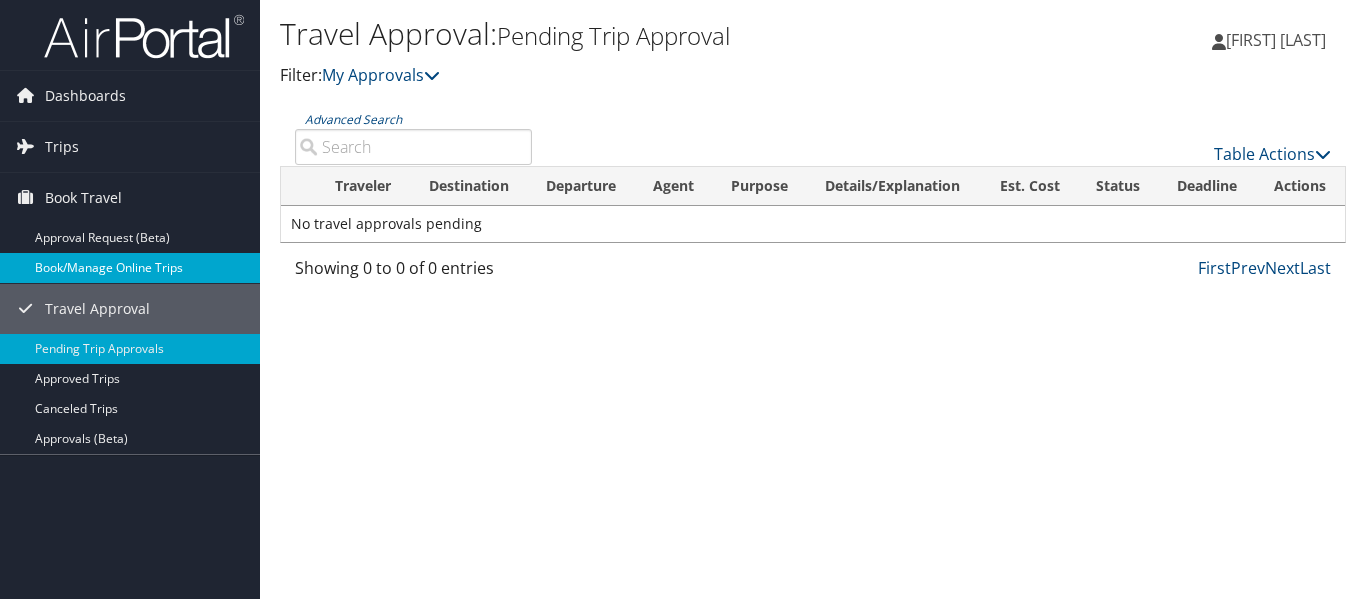 click on "Book/Manage Online Trips" at bounding box center (130, 268) 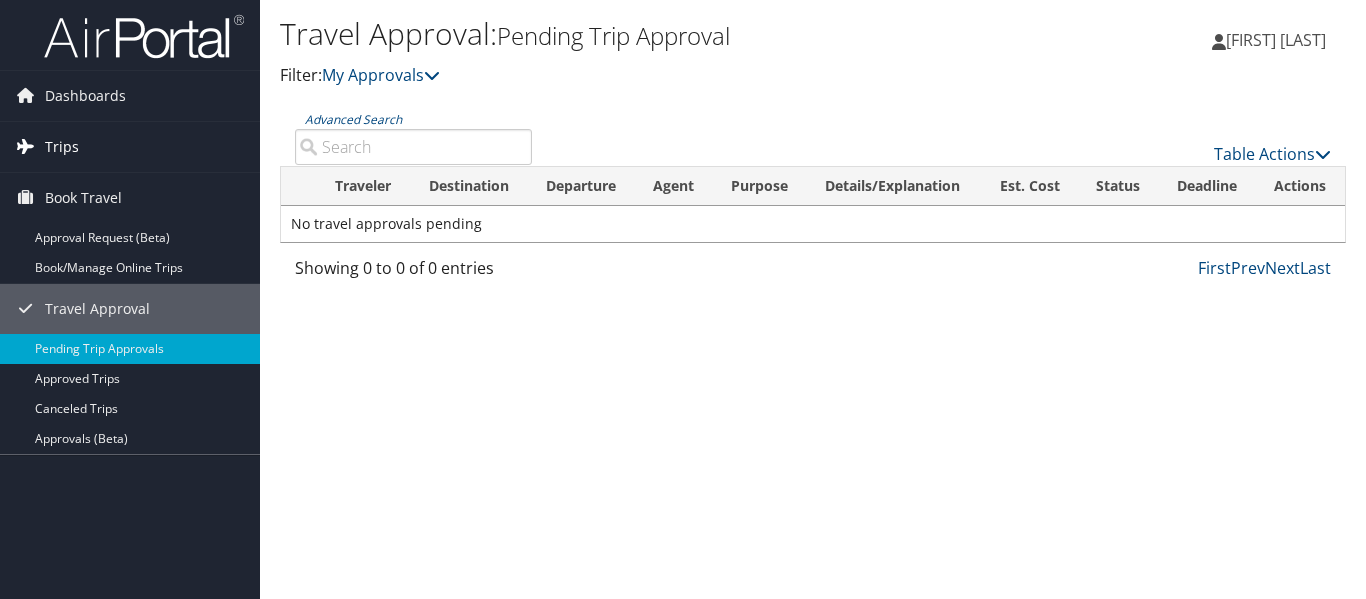 click on "Trips" at bounding box center (62, 147) 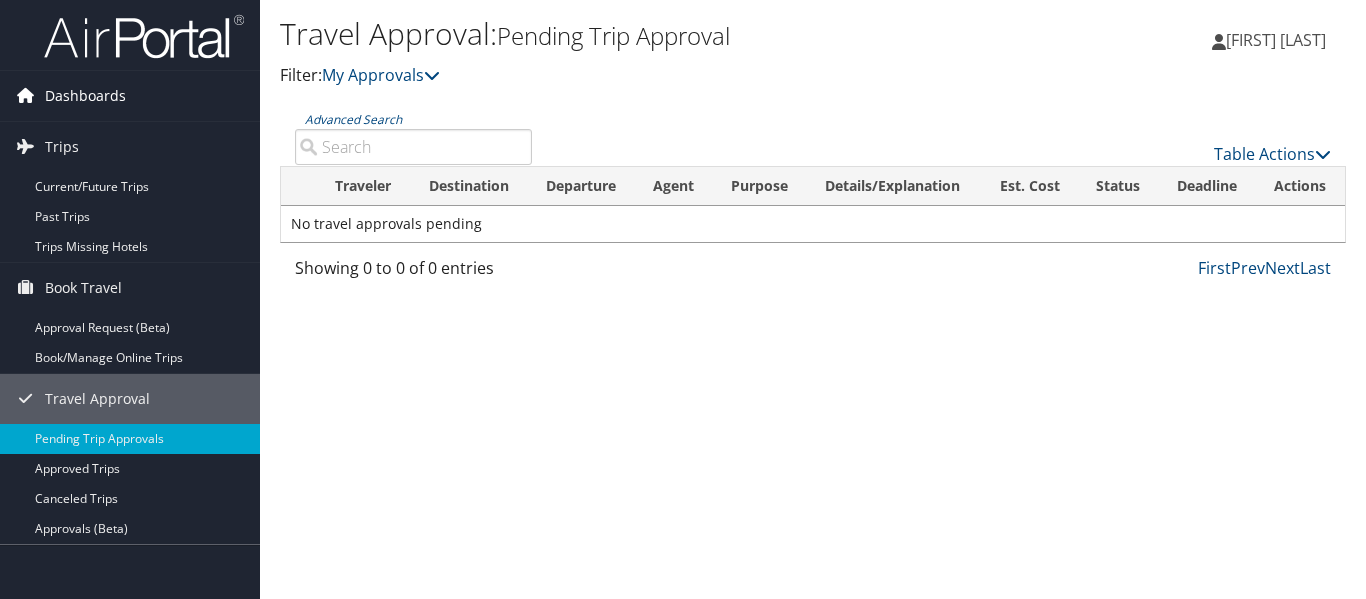 click on "Dashboards" at bounding box center [85, 96] 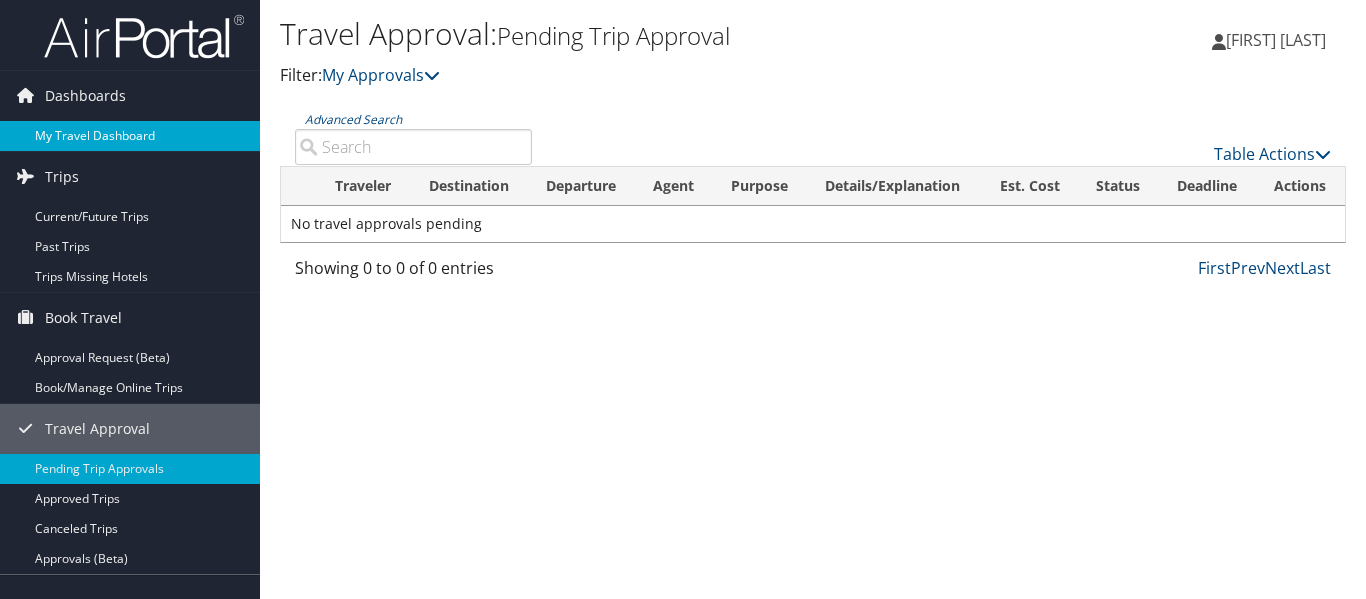 click on "My Travel Dashboard" at bounding box center [130, 136] 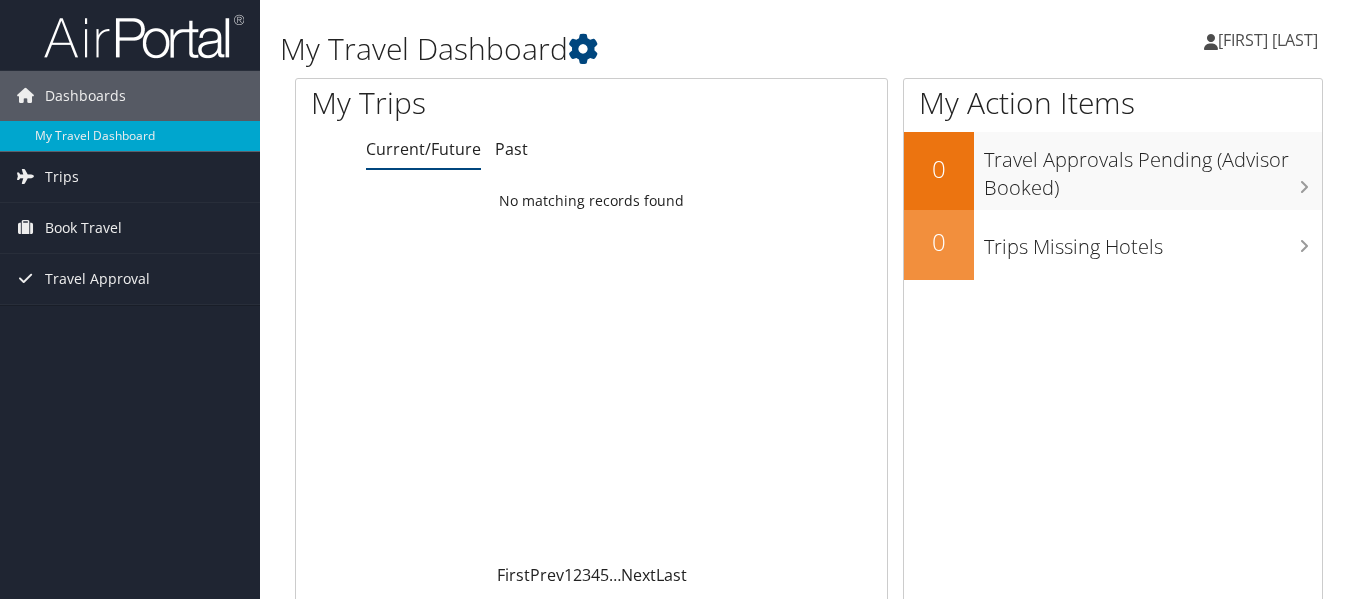 scroll, scrollTop: 0, scrollLeft: 0, axis: both 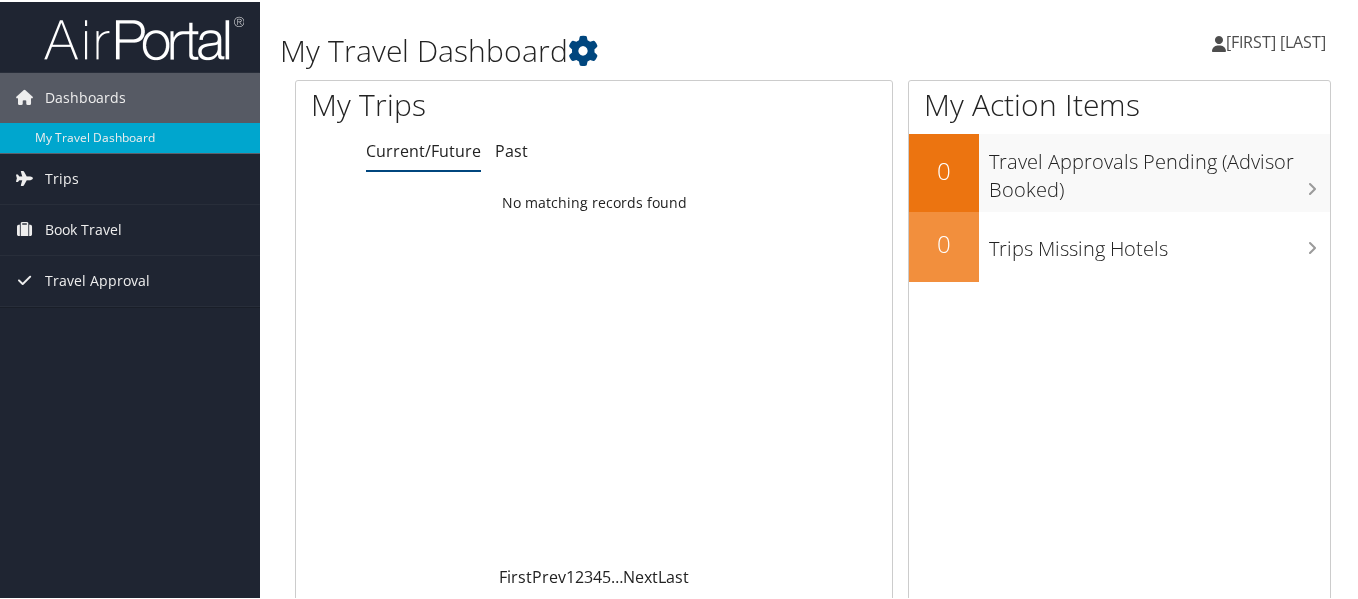 click on "[FIRST] [LAST]" at bounding box center [1276, 40] 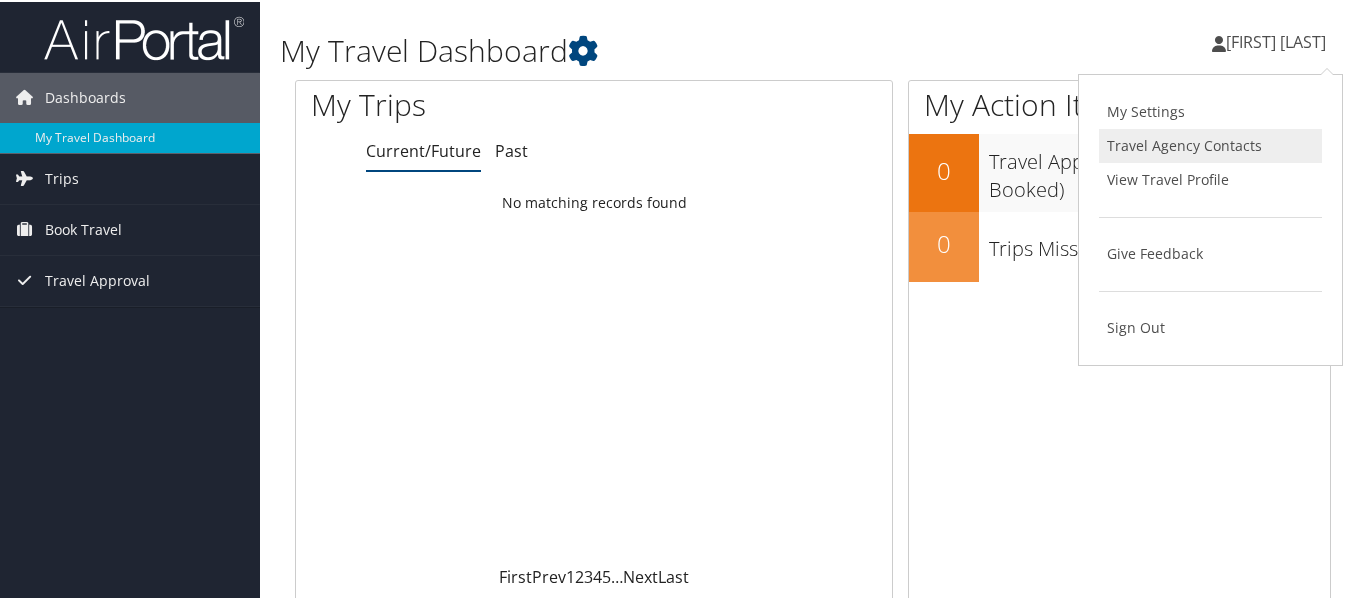 click on "Travel Agency Contacts" at bounding box center [1210, 144] 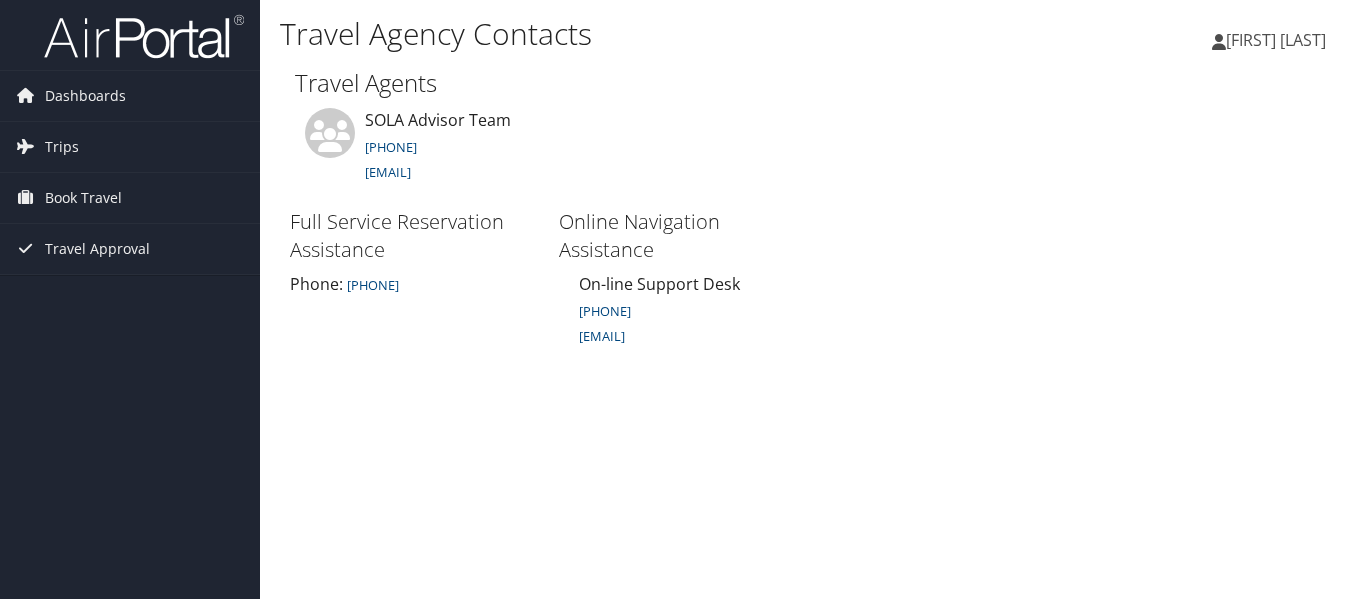 scroll, scrollTop: 0, scrollLeft: 0, axis: both 